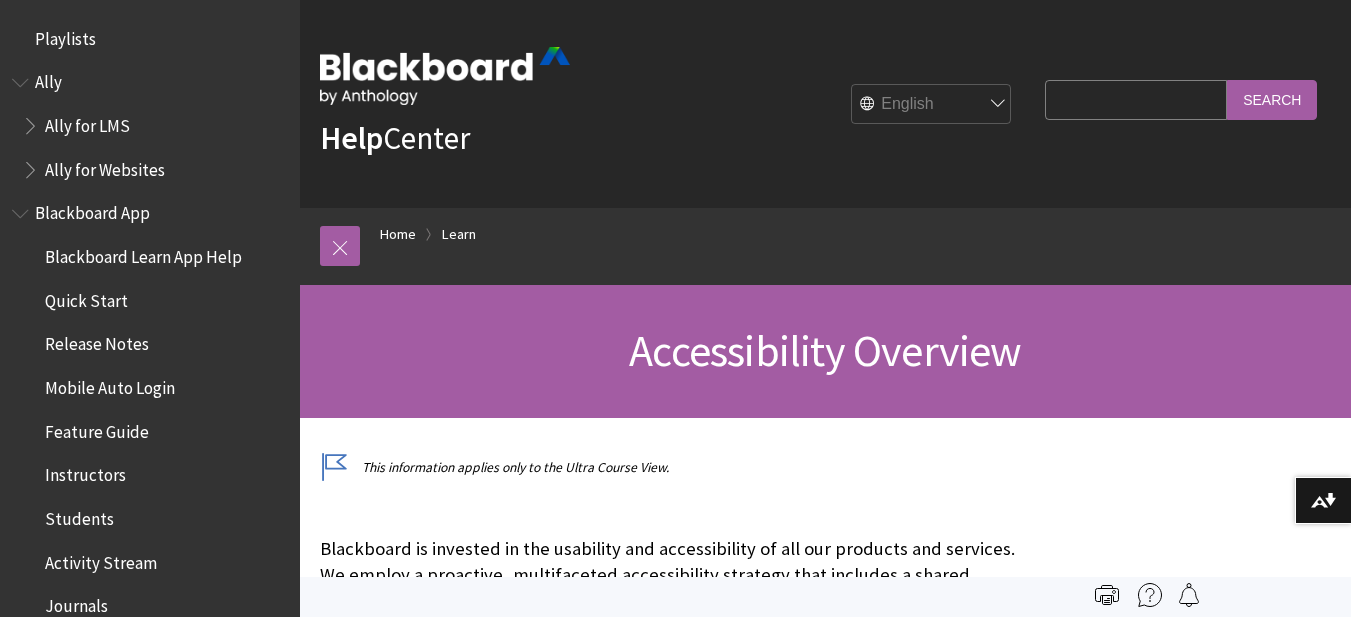 scroll, scrollTop: 0, scrollLeft: 0, axis: both 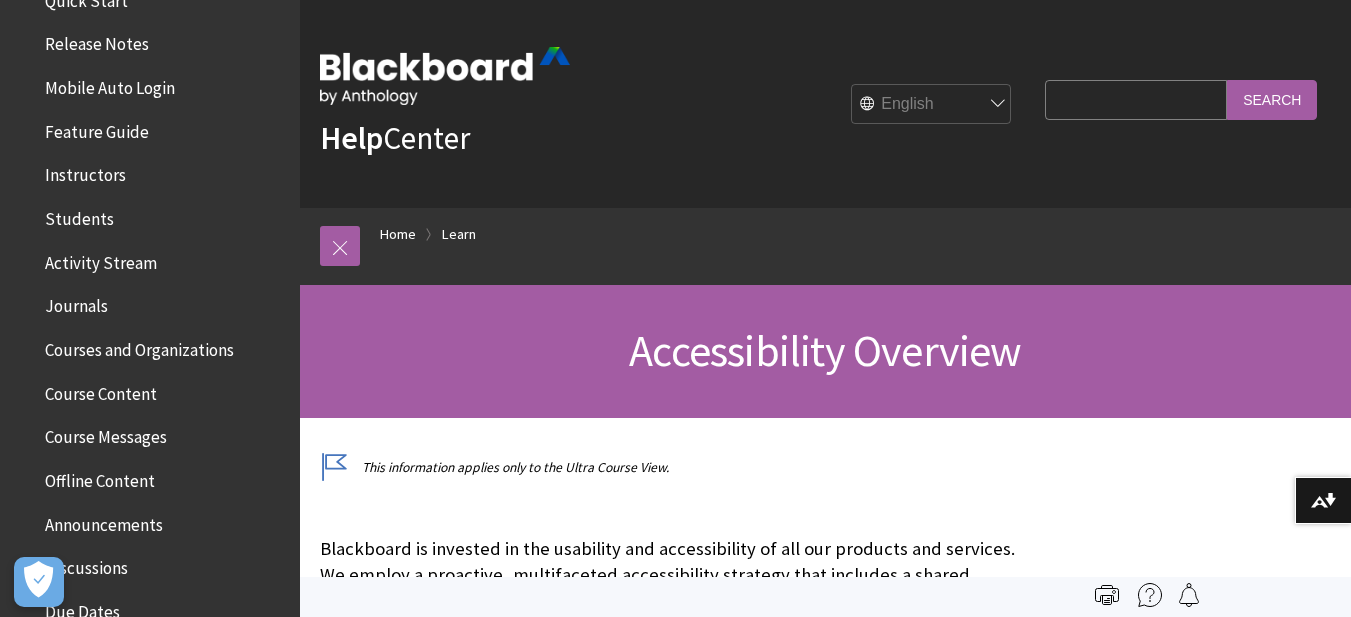 click on "Courses and Organizations" at bounding box center [139, 346] 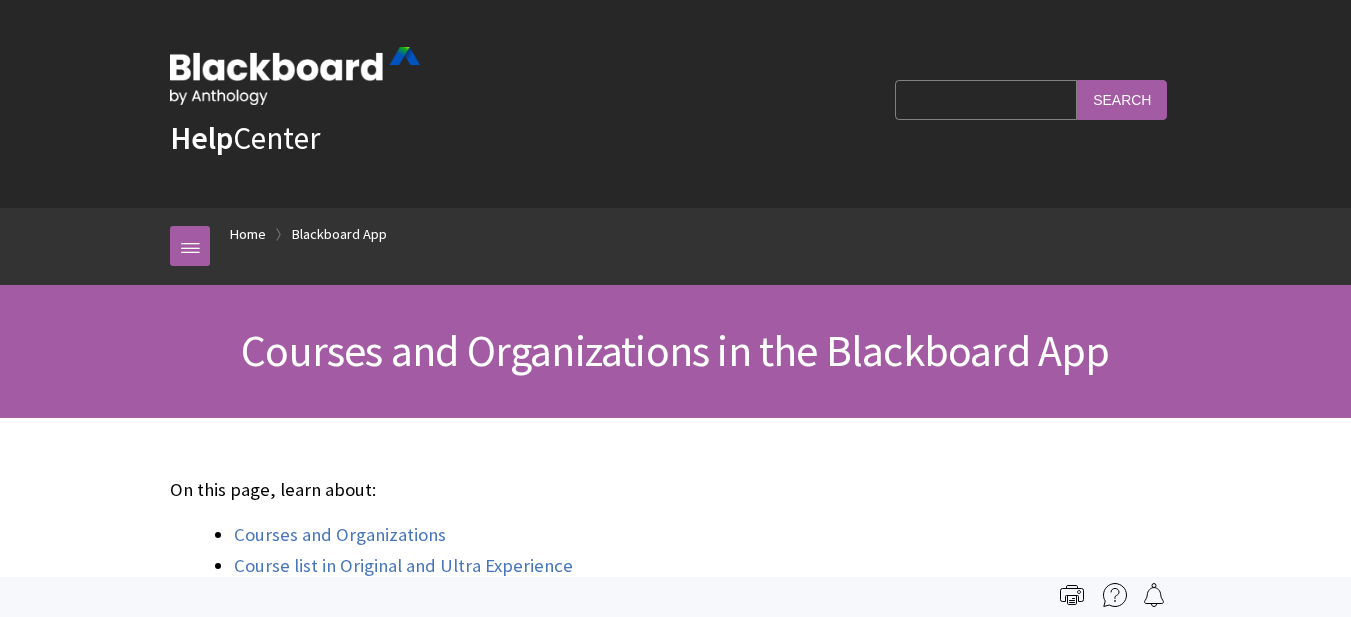 scroll, scrollTop: 0, scrollLeft: 0, axis: both 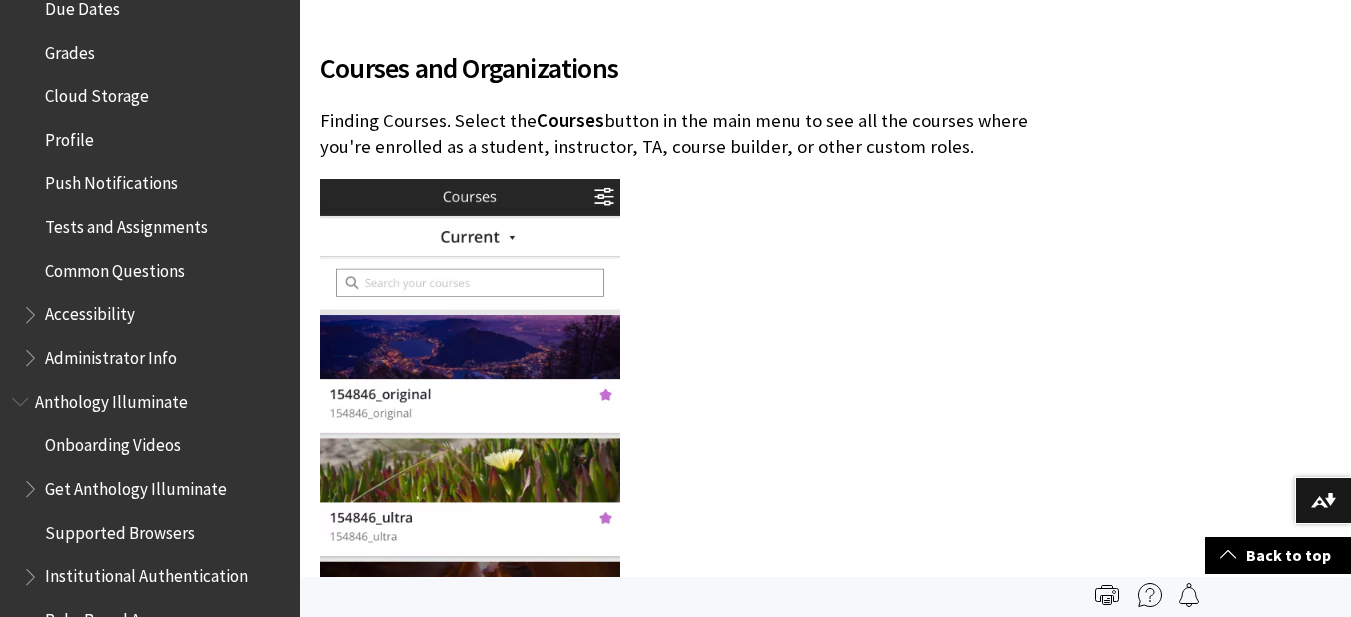 click at bounding box center [470, 438] 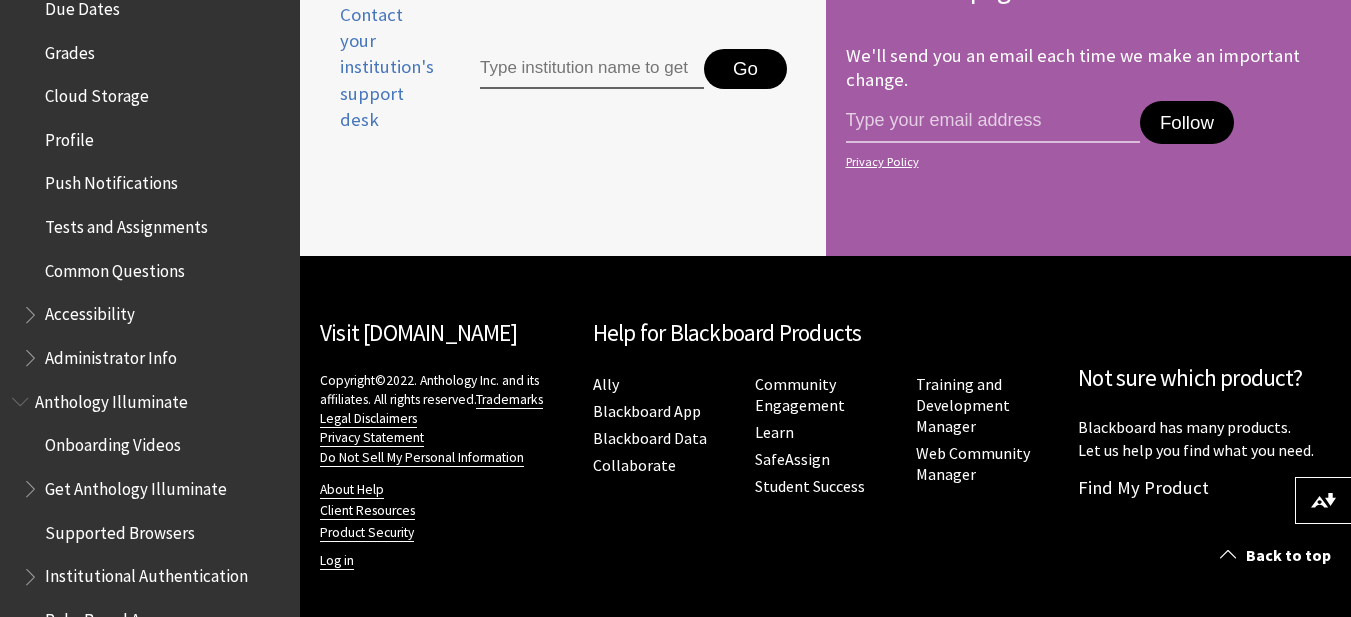 scroll, scrollTop: 4103, scrollLeft: 0, axis: vertical 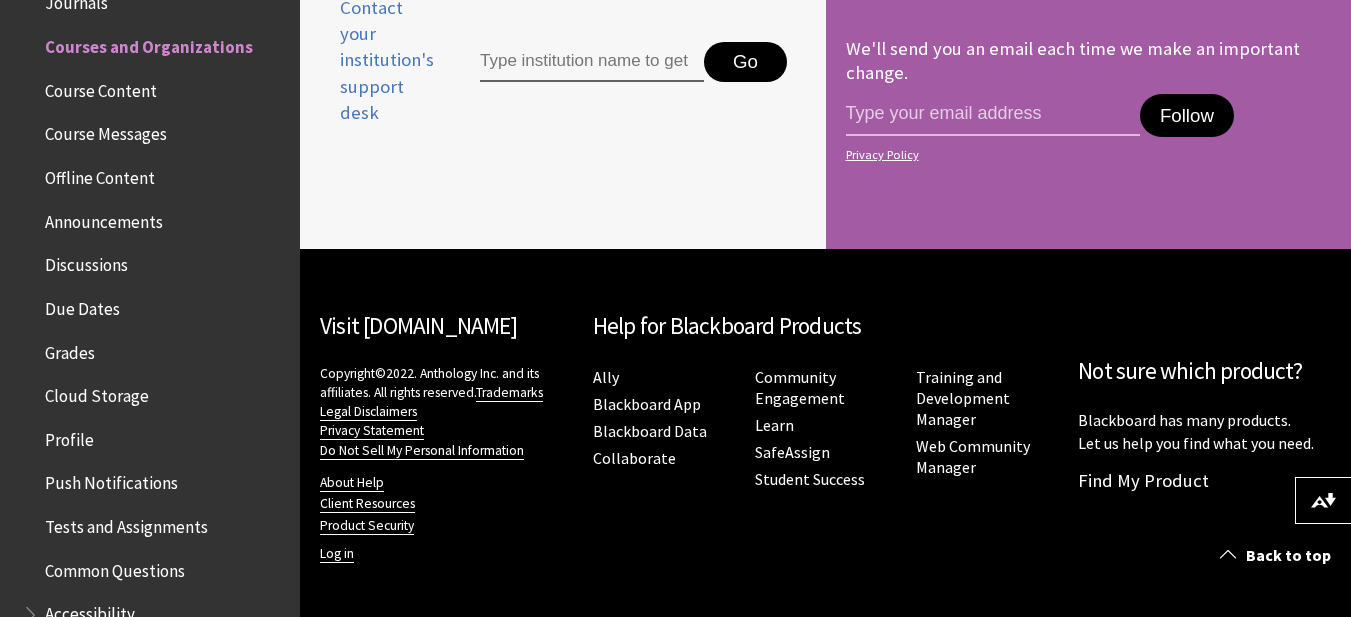 click on "Grades" at bounding box center (70, 349) 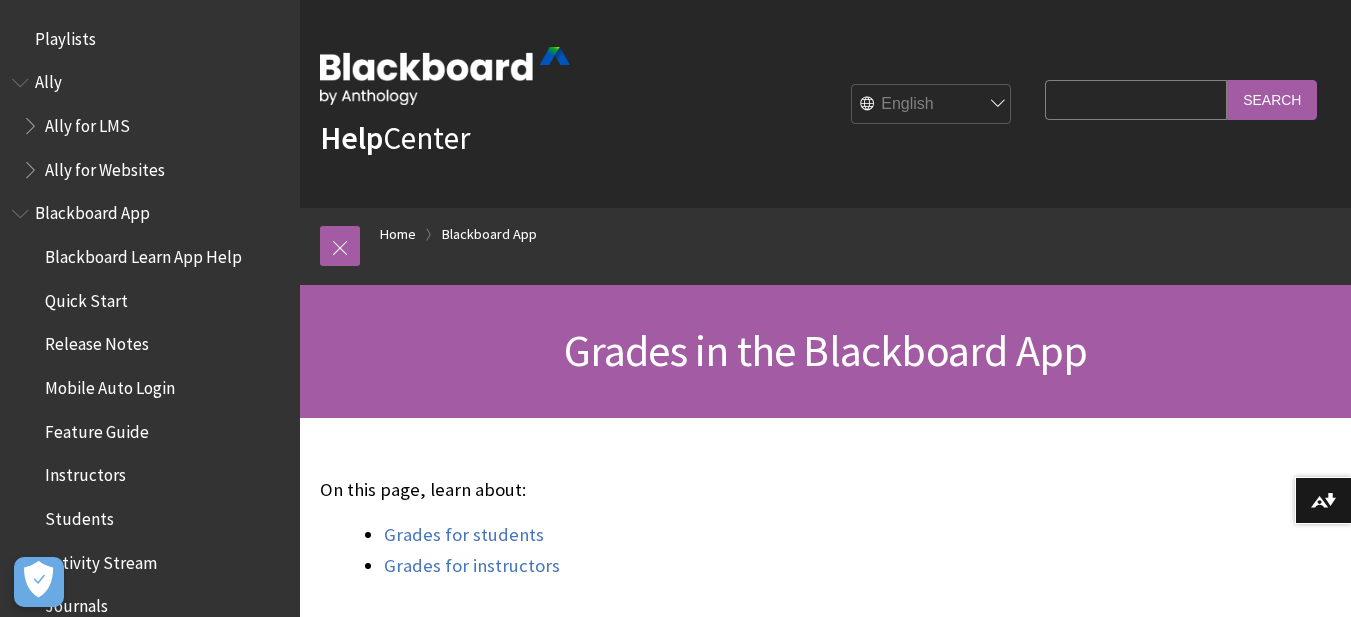 scroll, scrollTop: 200, scrollLeft: 0, axis: vertical 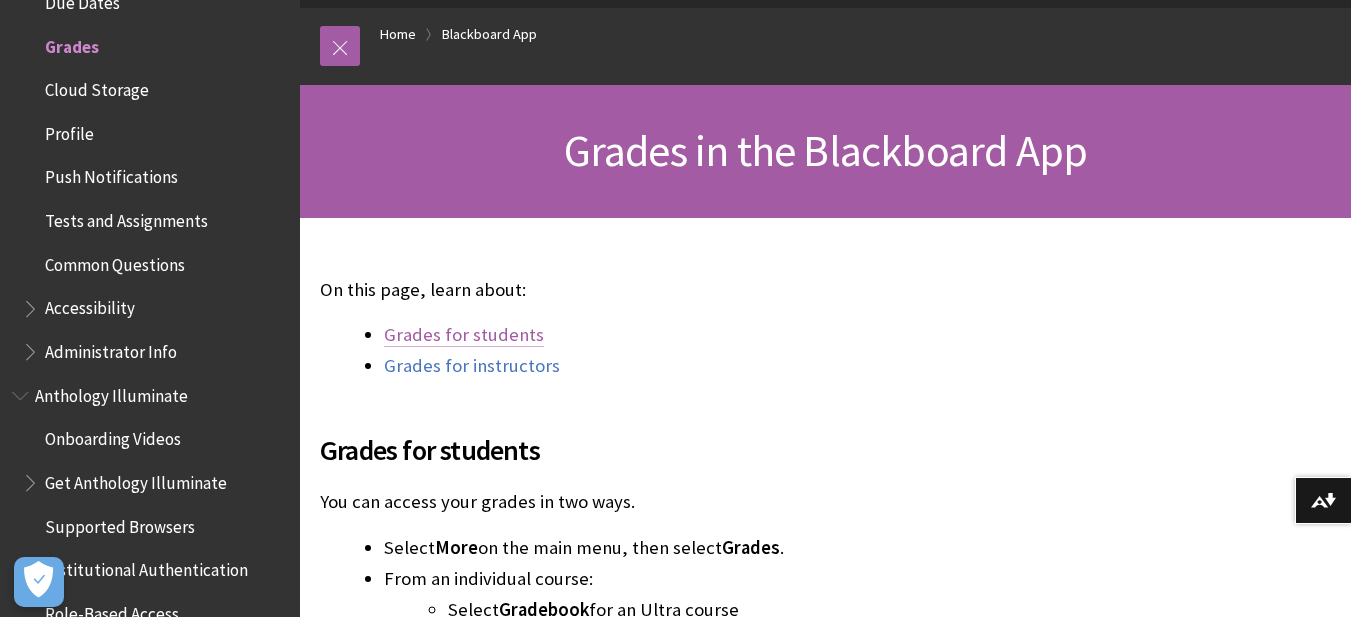 click on "Grades for students" at bounding box center [464, 335] 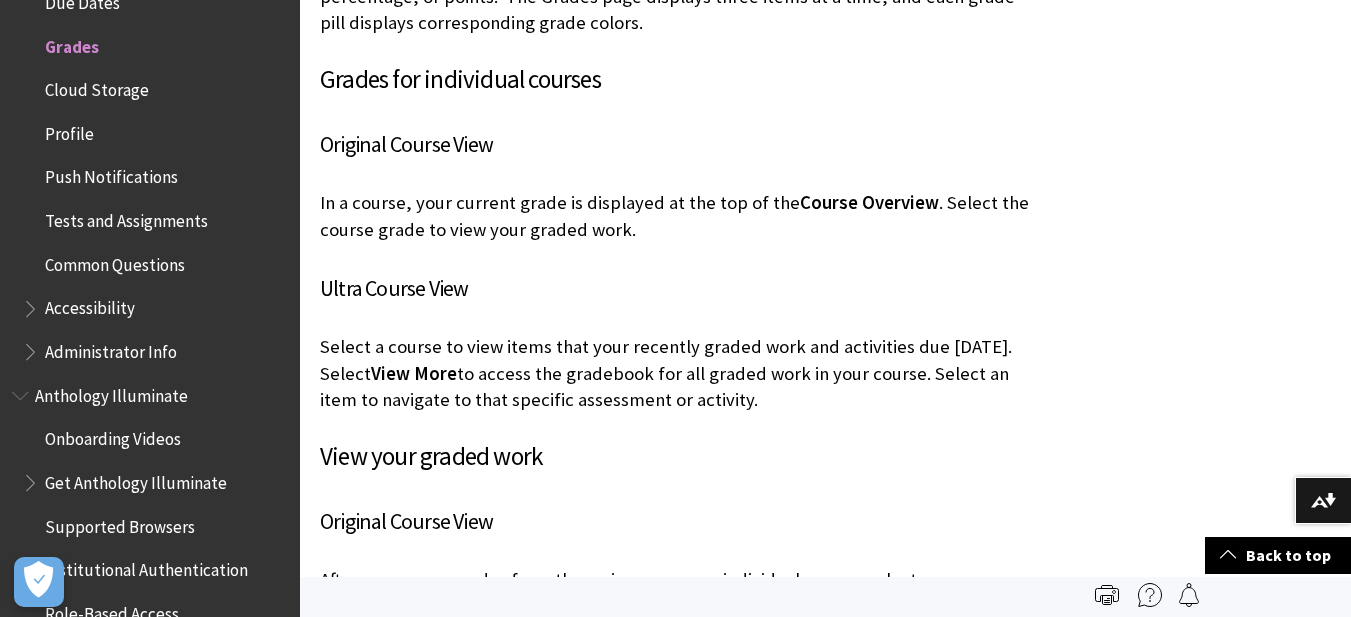 scroll, scrollTop: 1405, scrollLeft: 0, axis: vertical 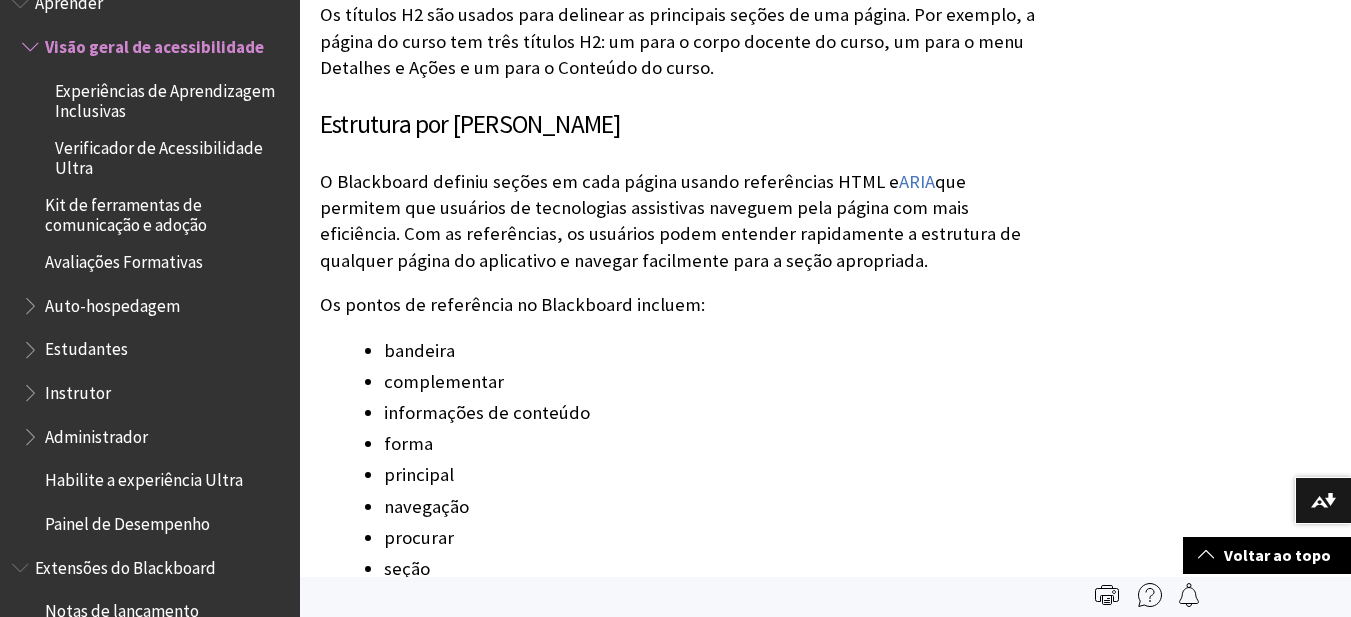 click on "Experiências de Aprendizagem Inclusivas" at bounding box center (165, 101) 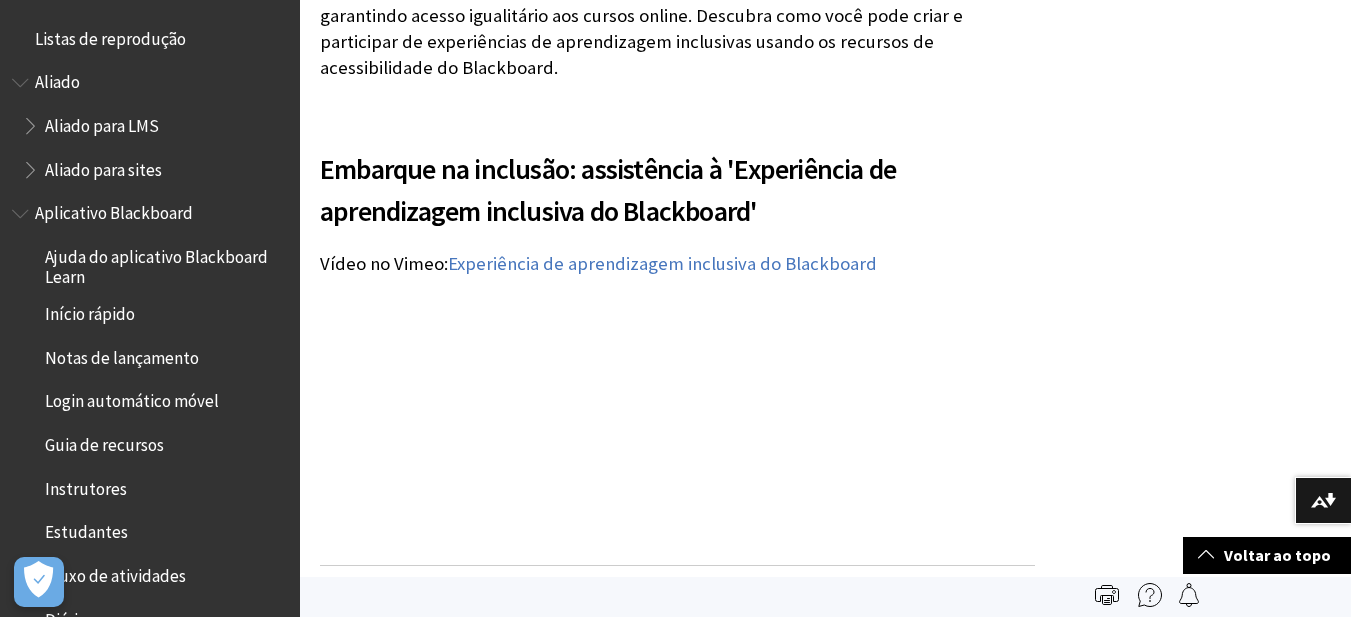scroll, scrollTop: 500, scrollLeft: 0, axis: vertical 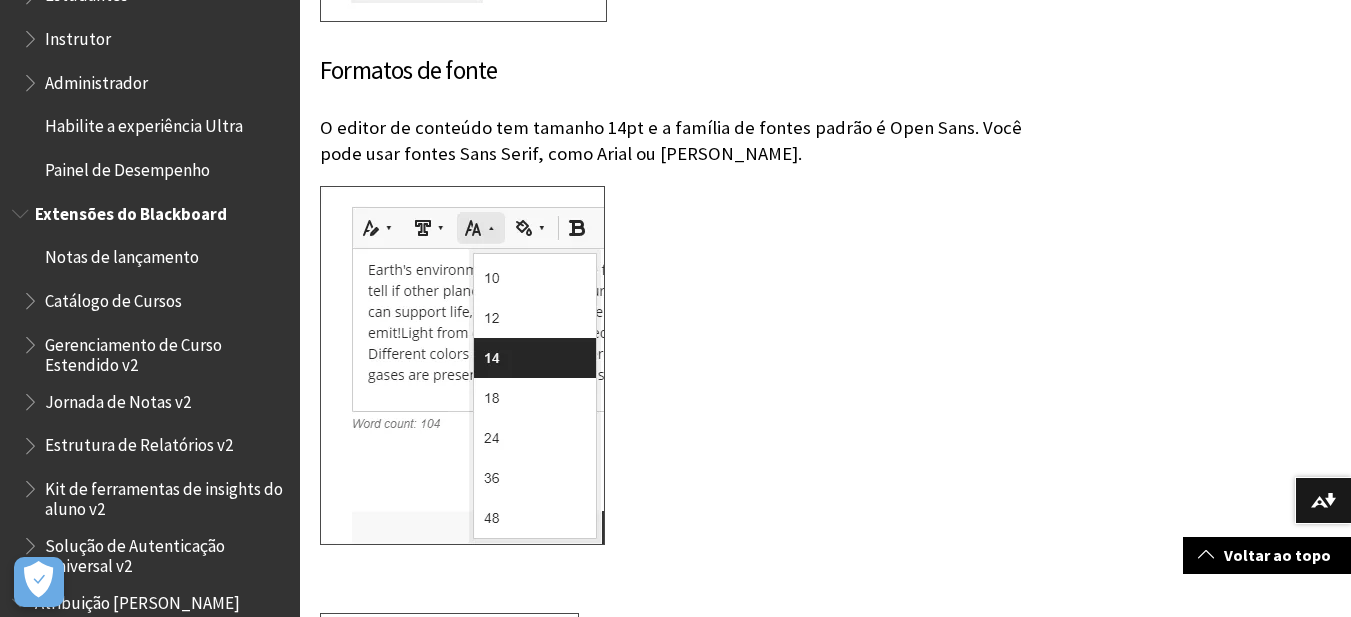 click on "Catálogo de Cursos" at bounding box center [113, 301] 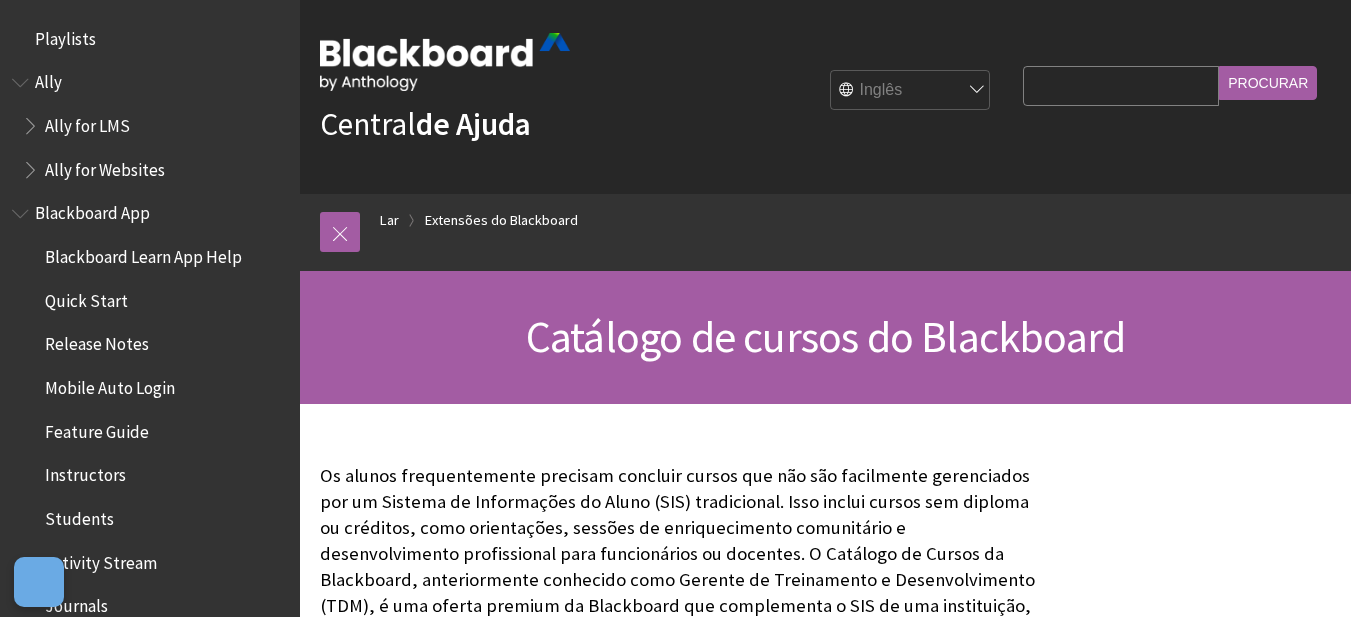scroll, scrollTop: 280, scrollLeft: 0, axis: vertical 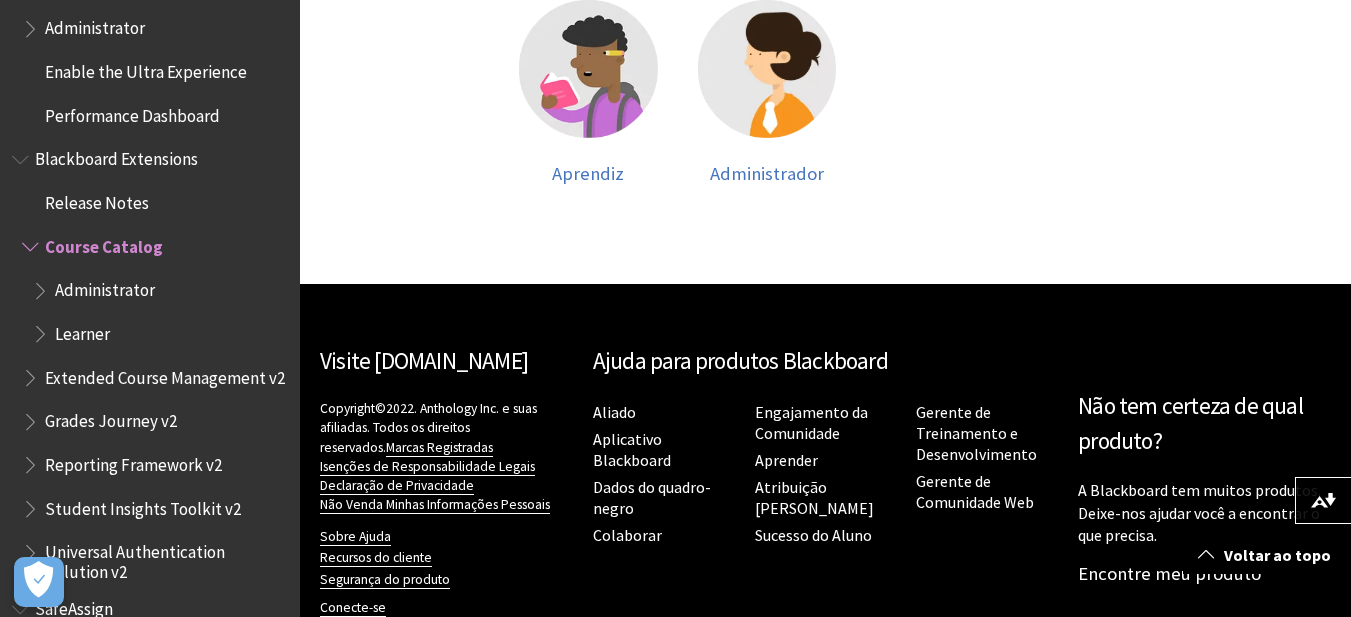 click on "Learner" at bounding box center [82, 330] 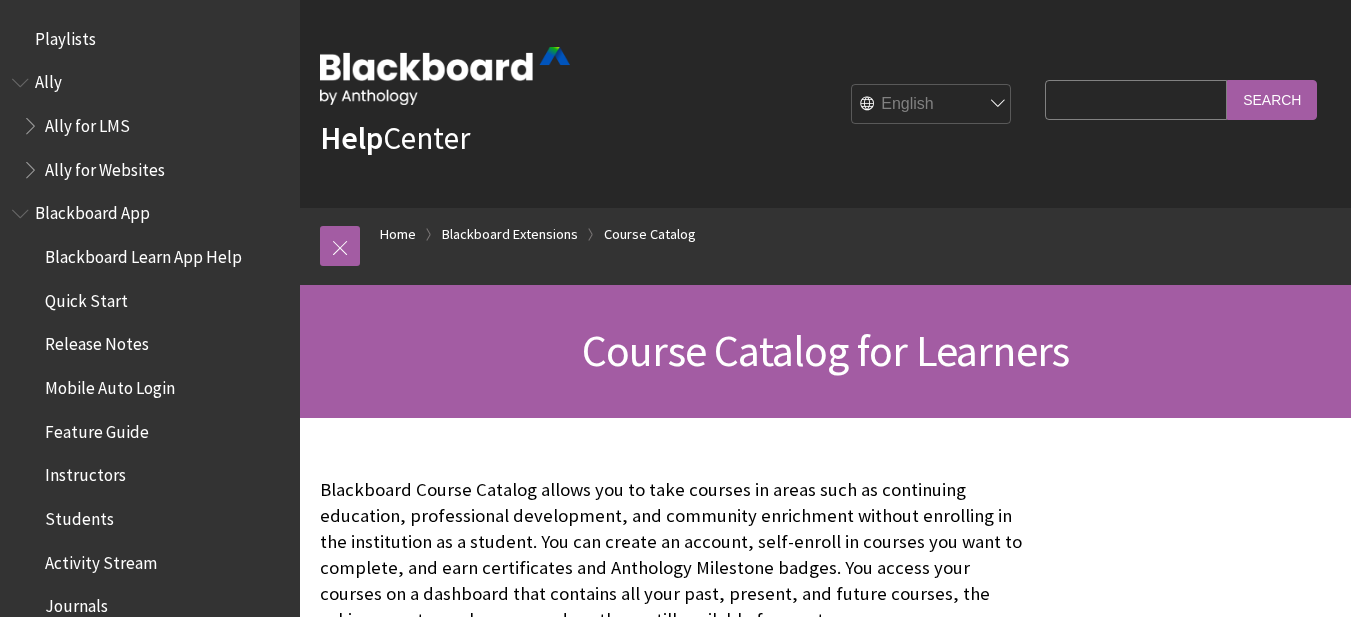 scroll, scrollTop: 0, scrollLeft: 0, axis: both 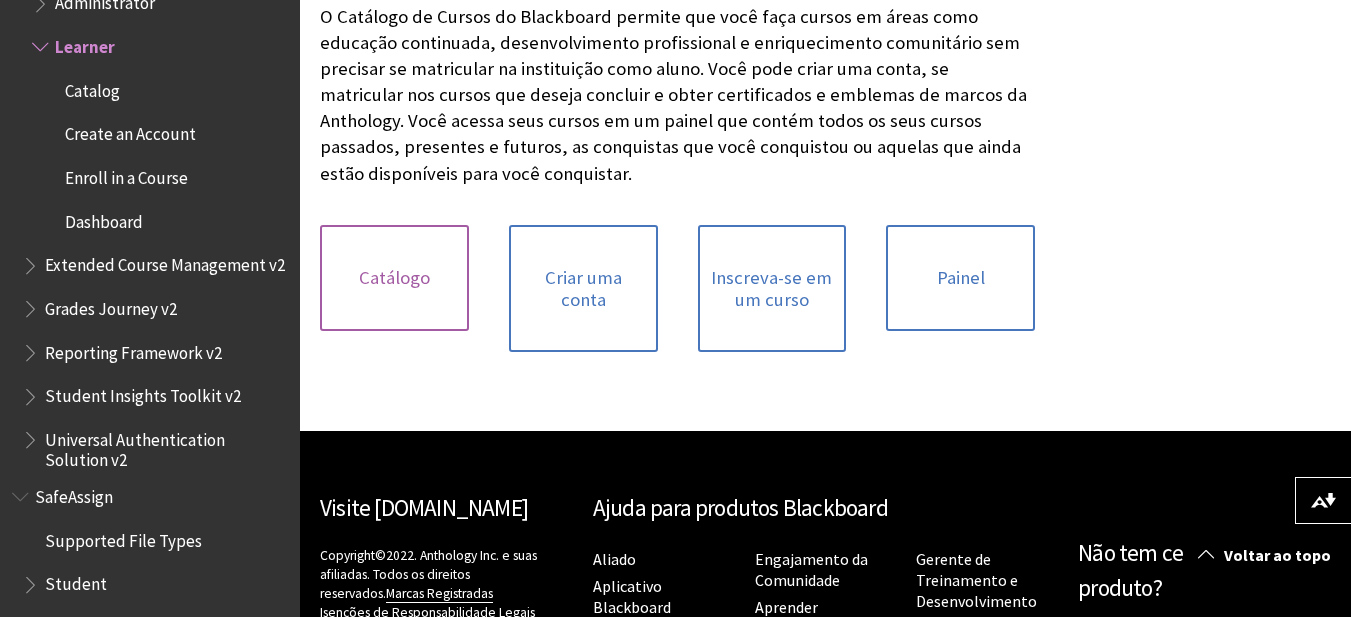 click on "Catálogo" at bounding box center [394, 277] 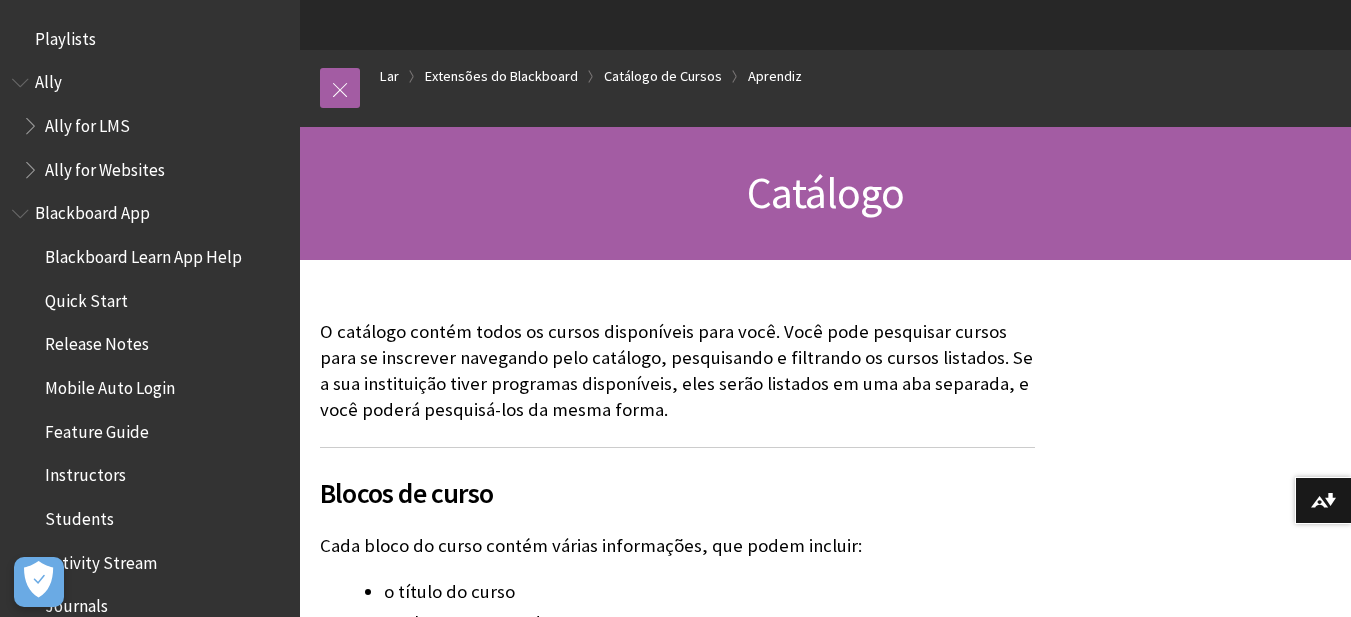 scroll, scrollTop: 300, scrollLeft: 0, axis: vertical 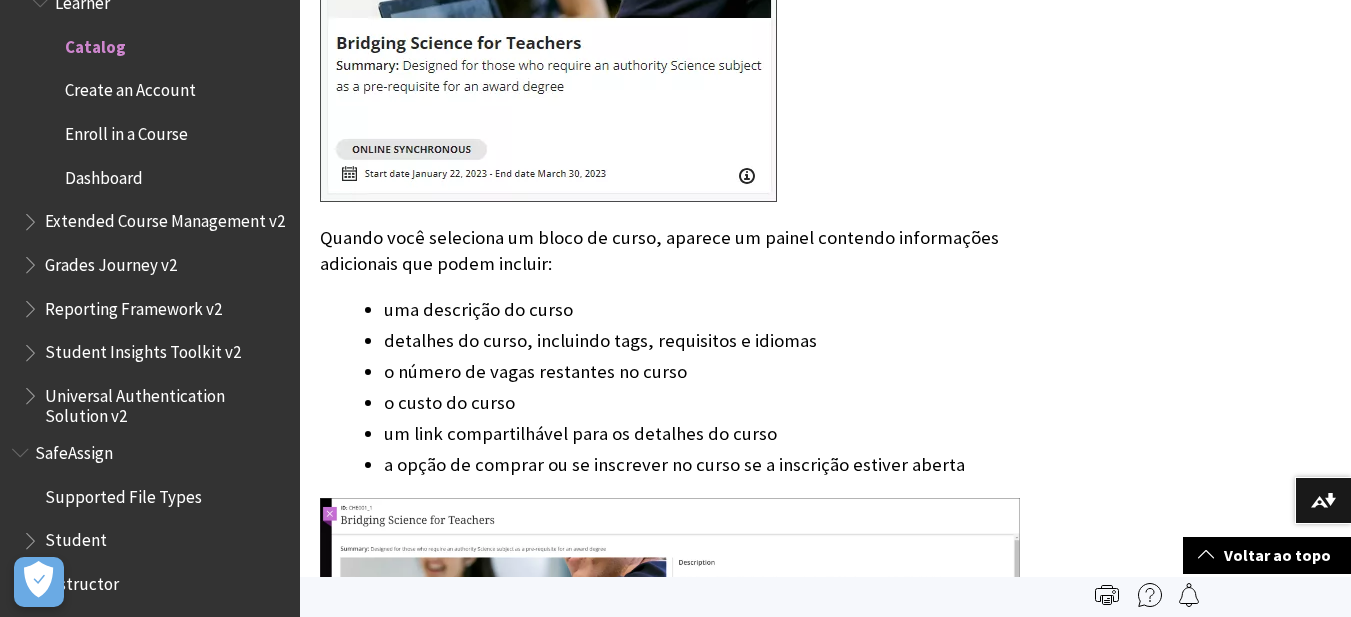 click on "Grades Journey v2" at bounding box center [111, 261] 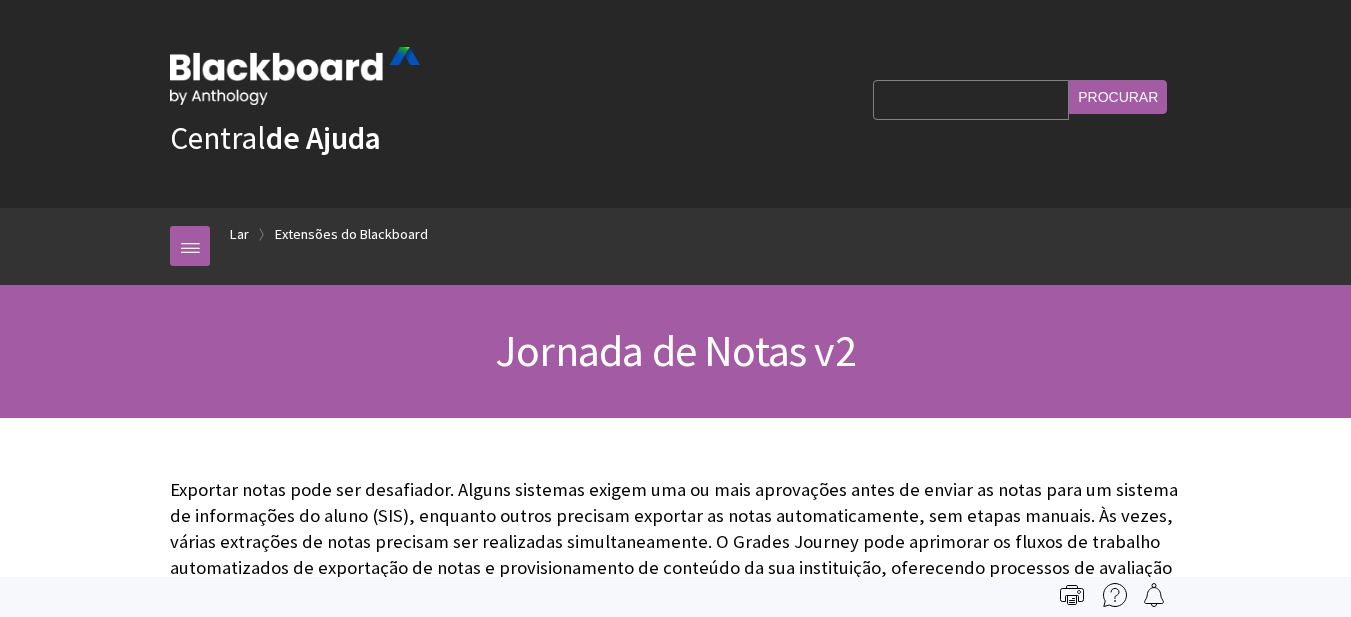 scroll, scrollTop: 0, scrollLeft: 0, axis: both 